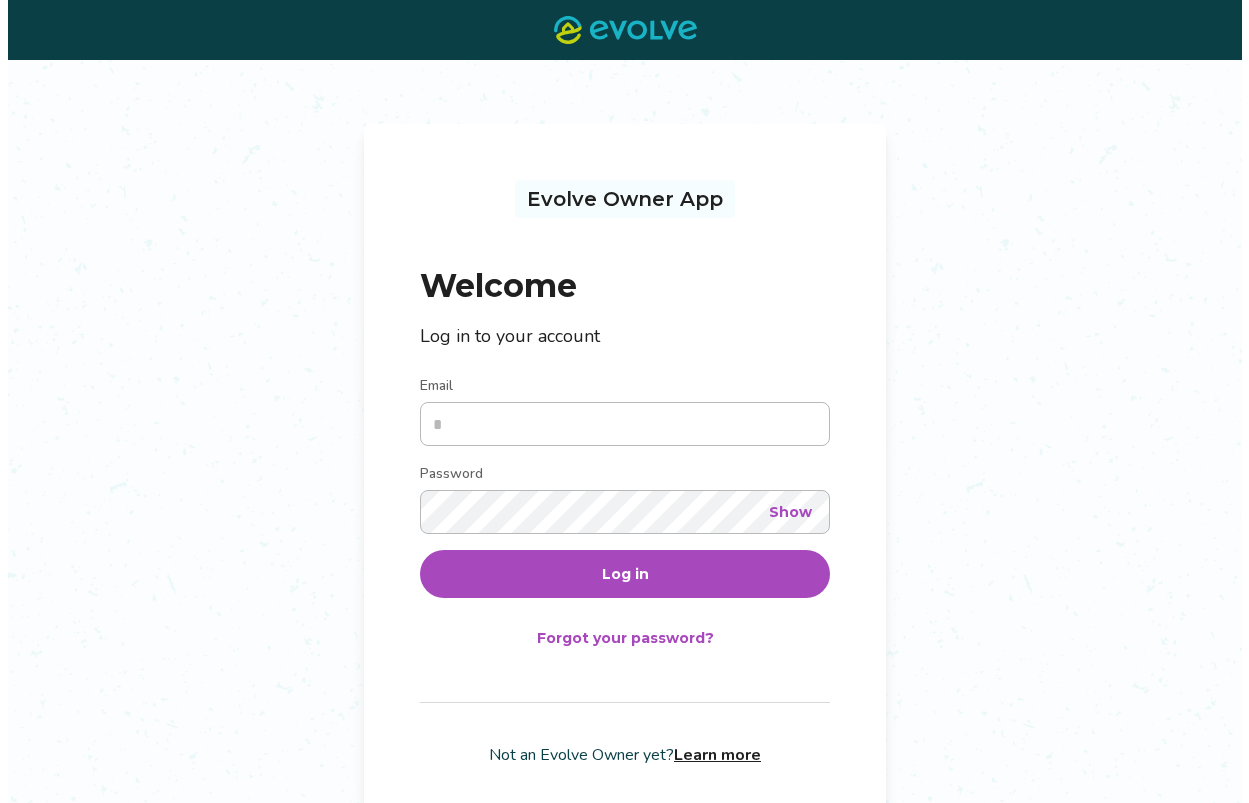 scroll, scrollTop: 0, scrollLeft: 0, axis: both 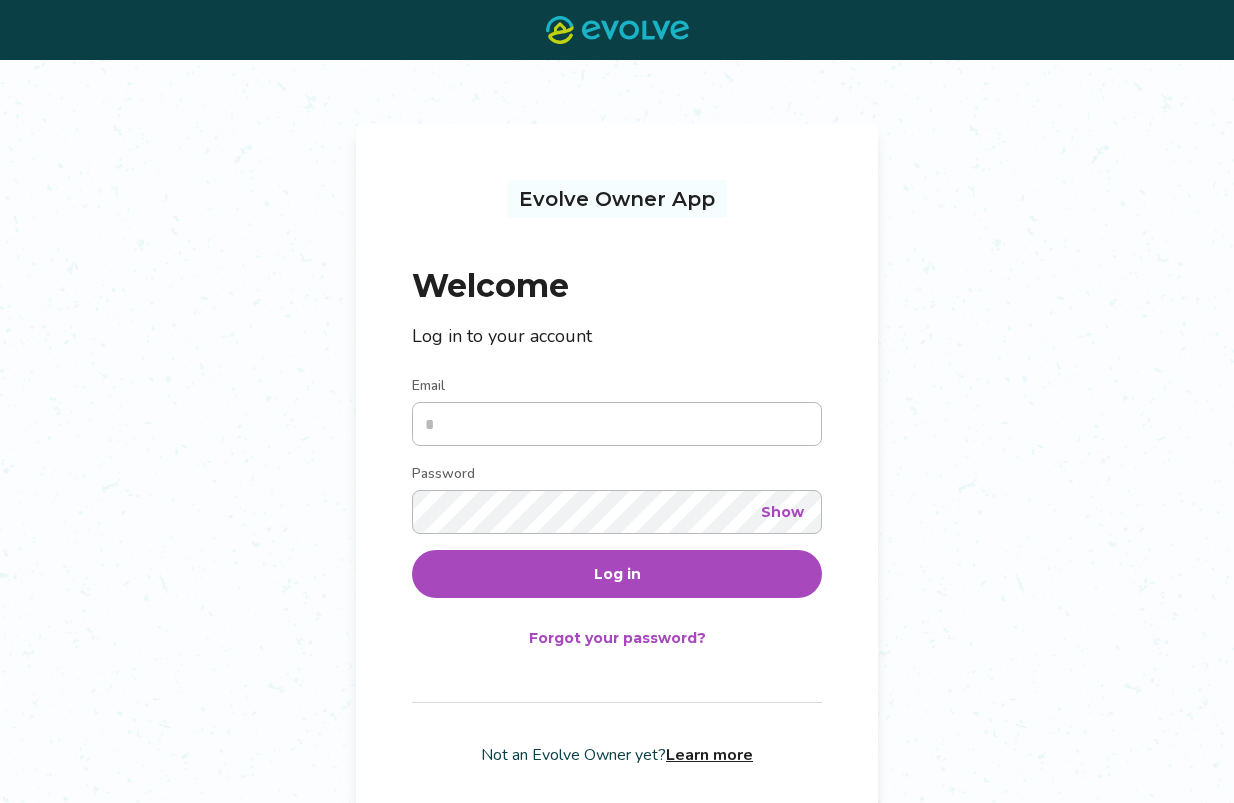 click on "Email" at bounding box center [617, 424] 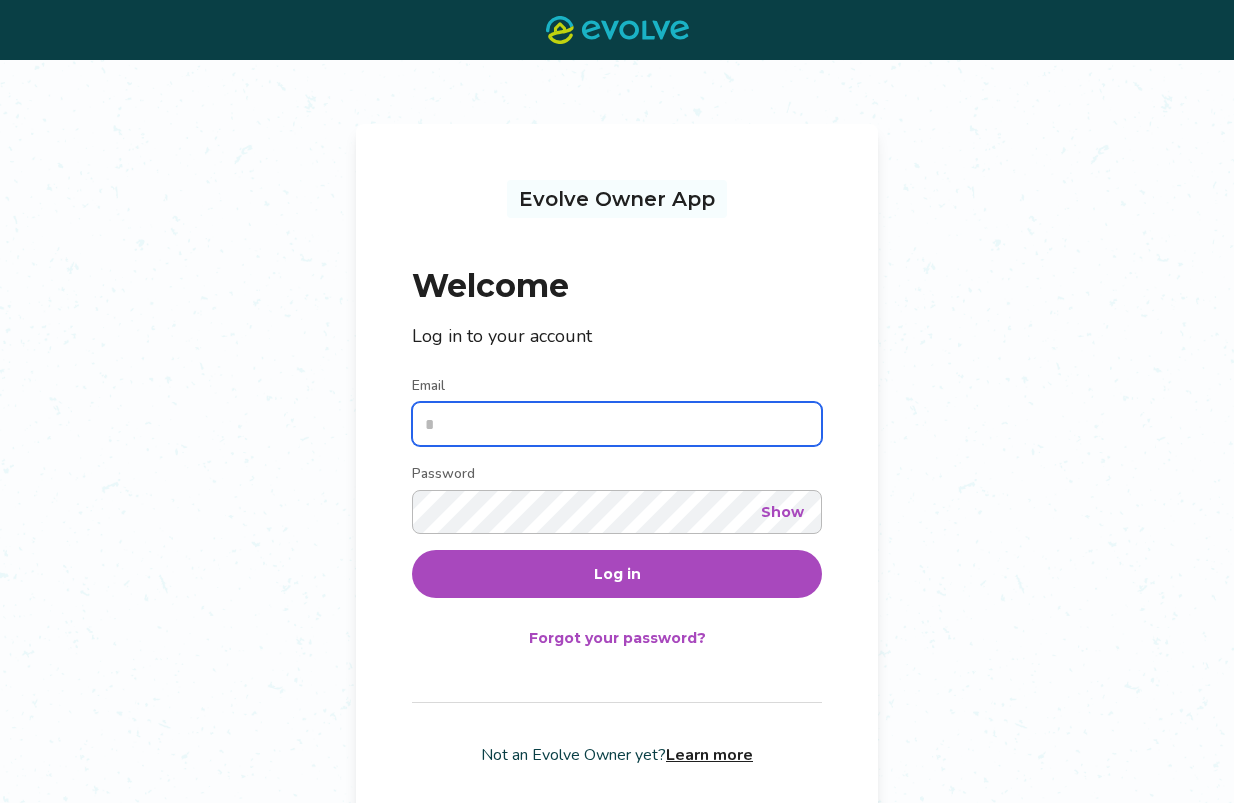 type on "**********" 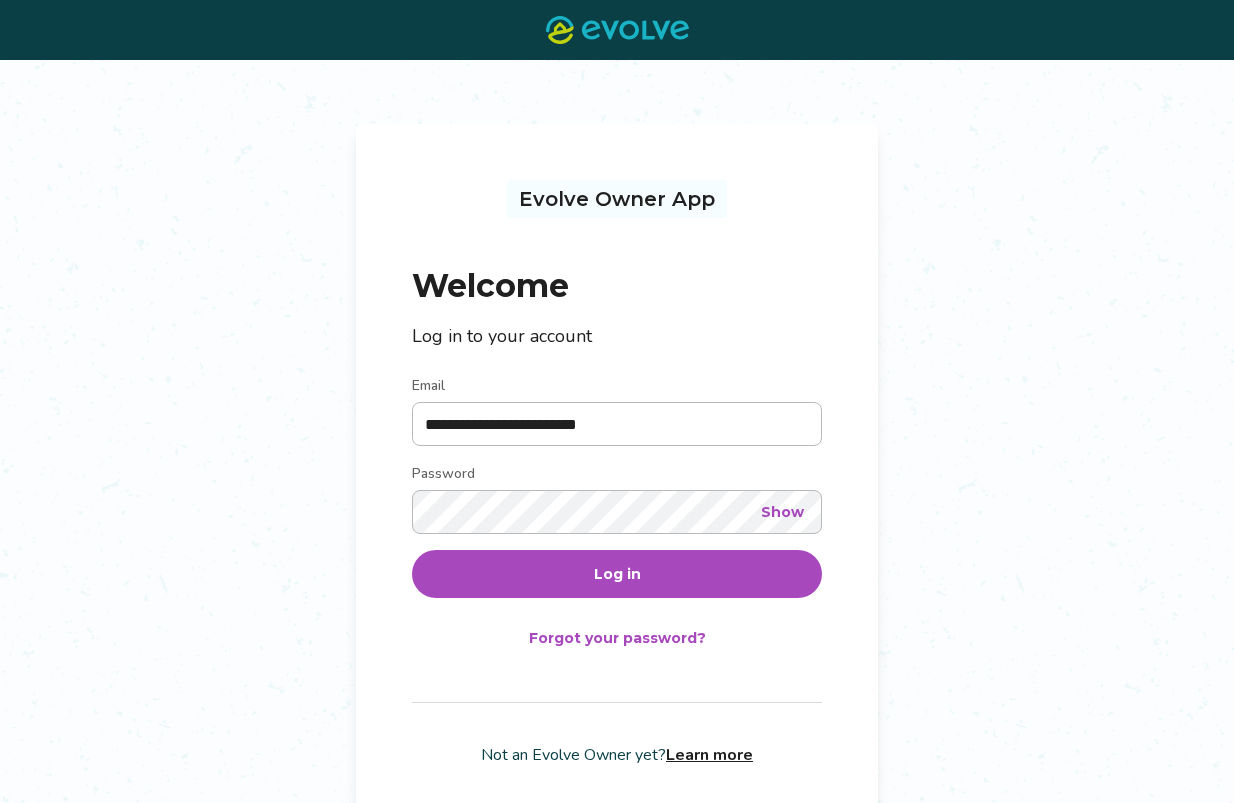 click on "Show" at bounding box center [782, 512] 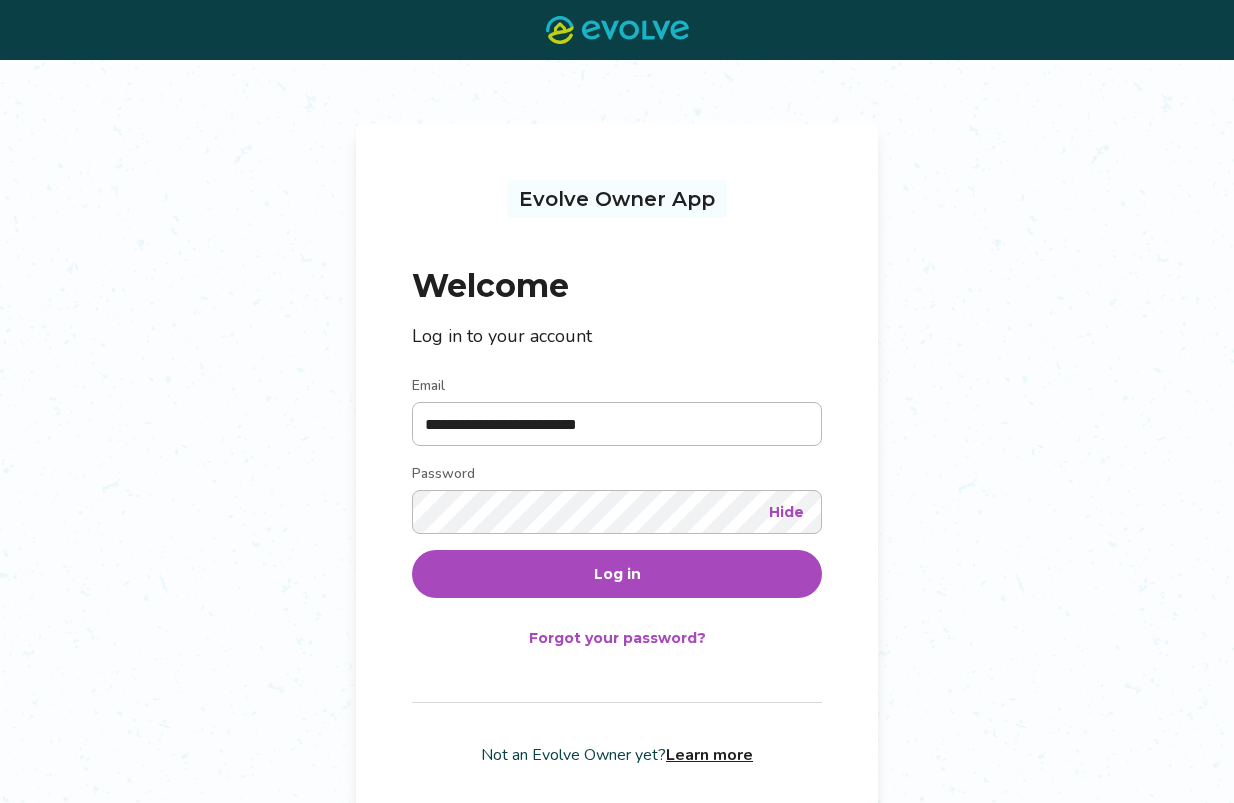 click on "Log in" at bounding box center [617, 574] 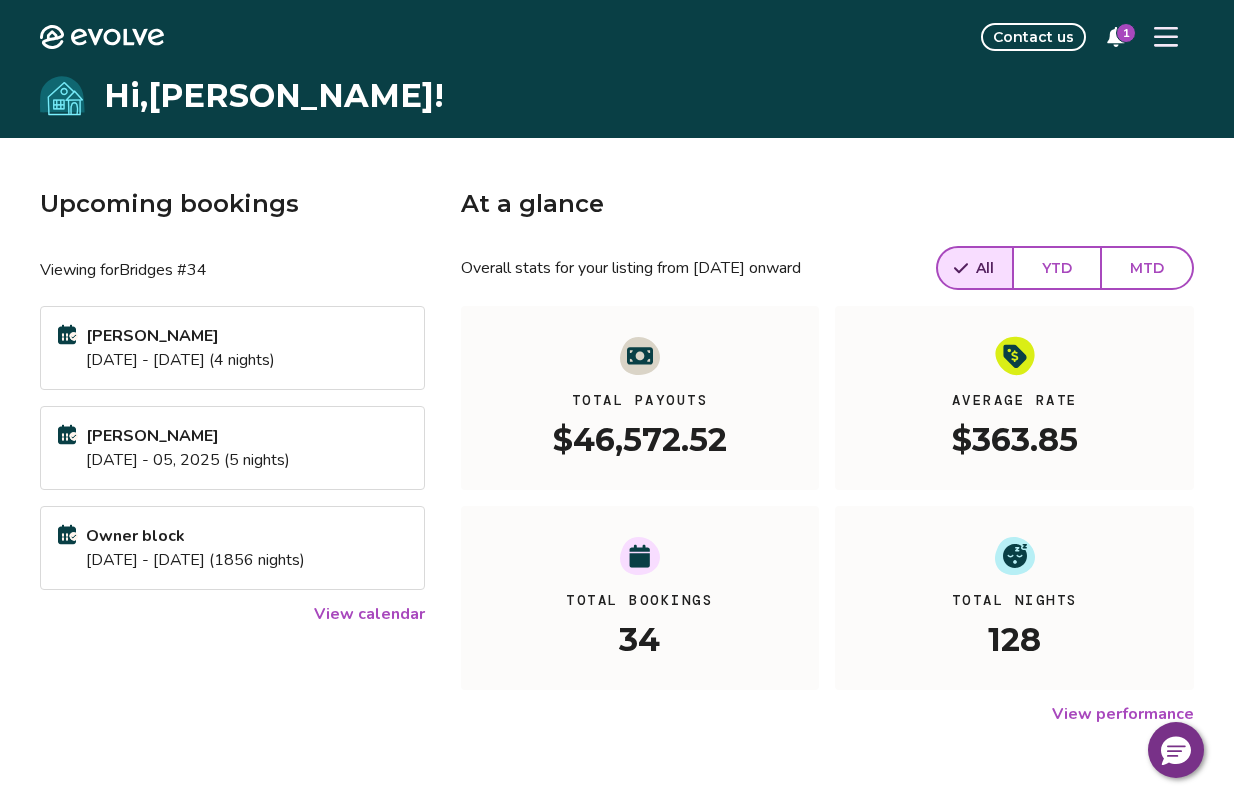 click on "Contact us" at bounding box center (1033, 37) 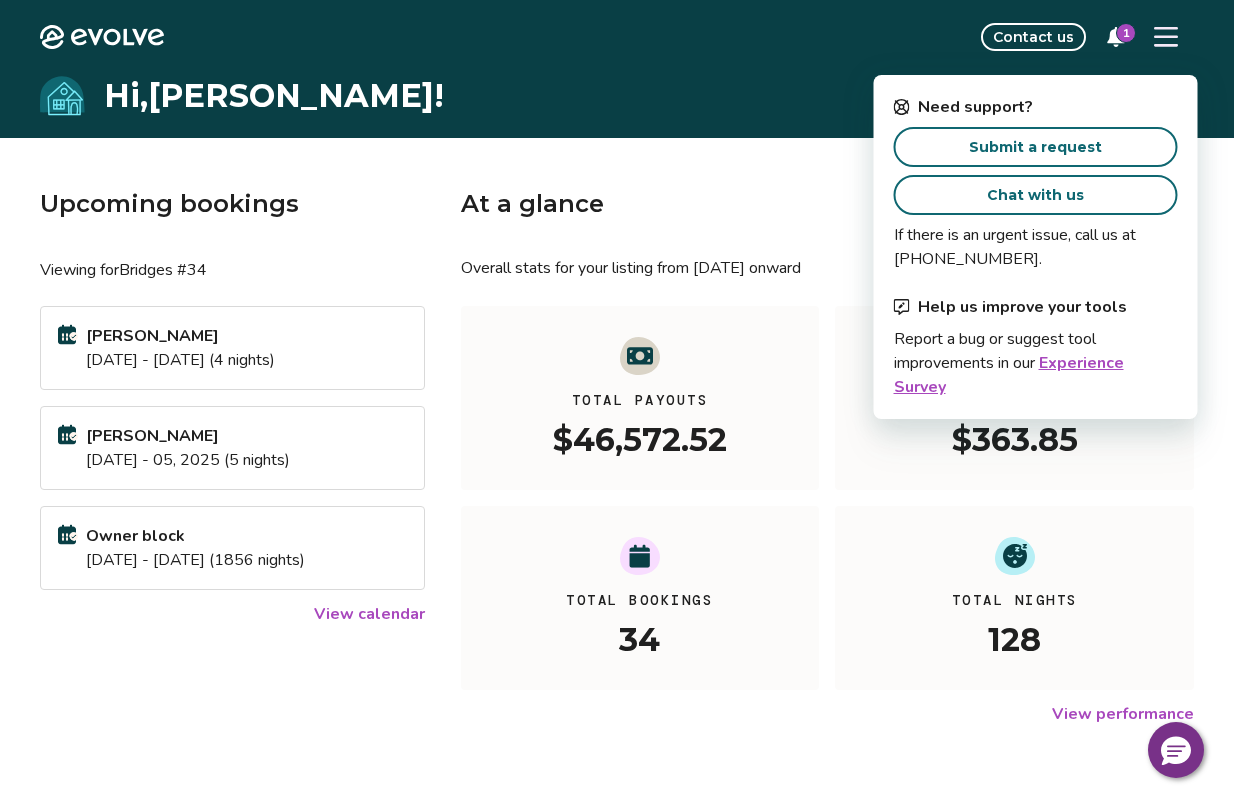 click on "Contact us 1" at bounding box center (691, 37) 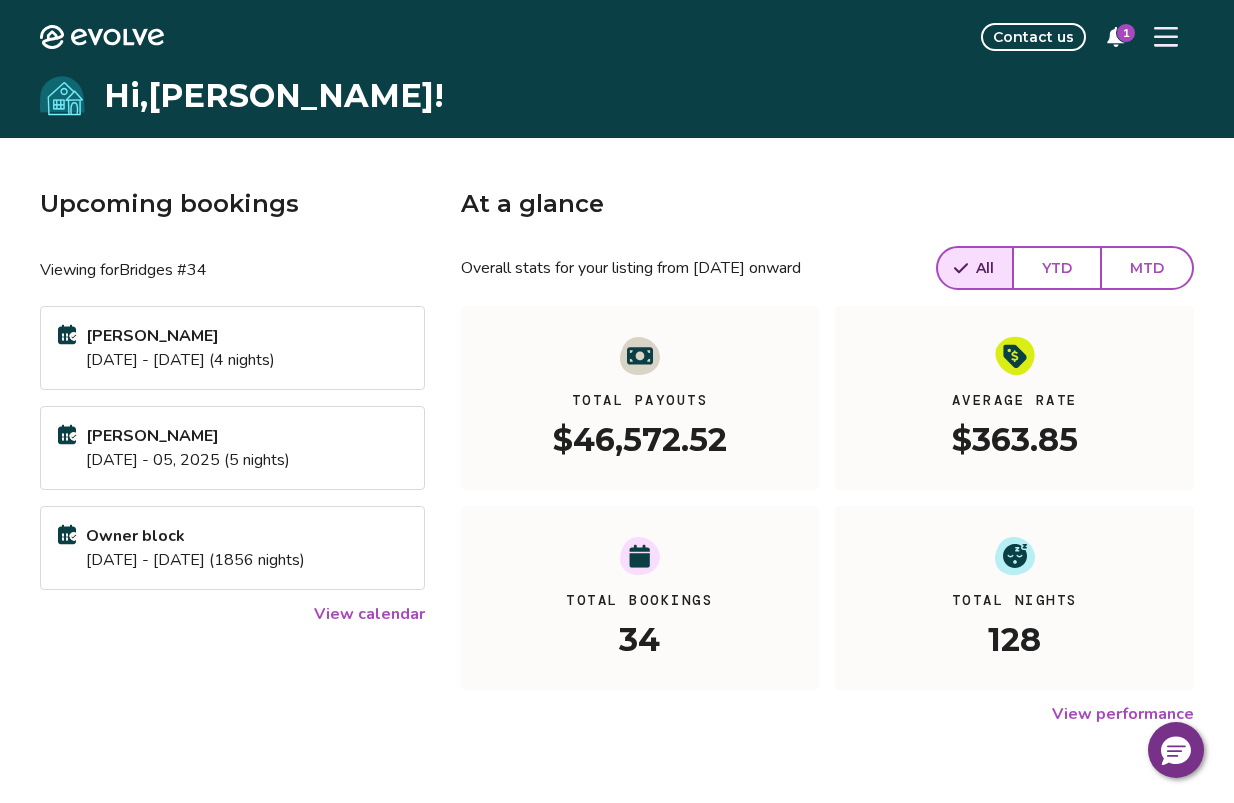 click 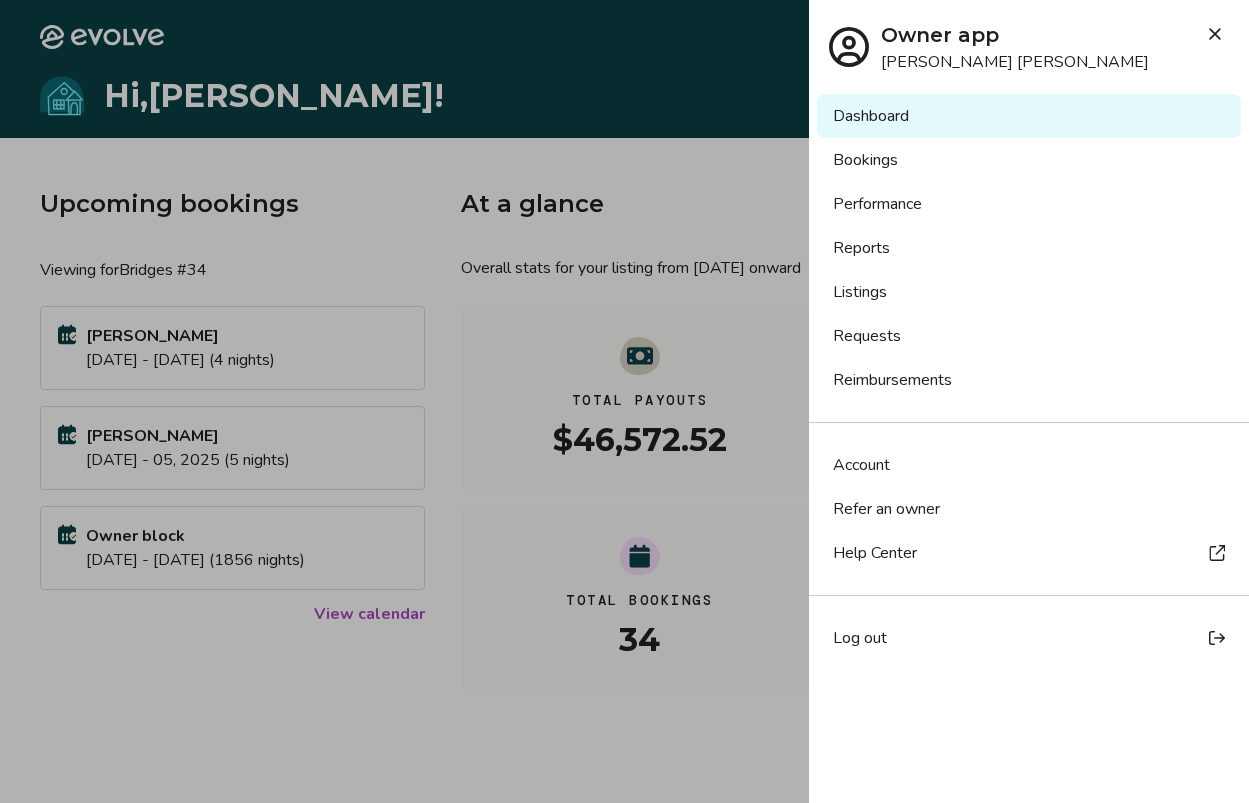 click on "Account" at bounding box center (861, 465) 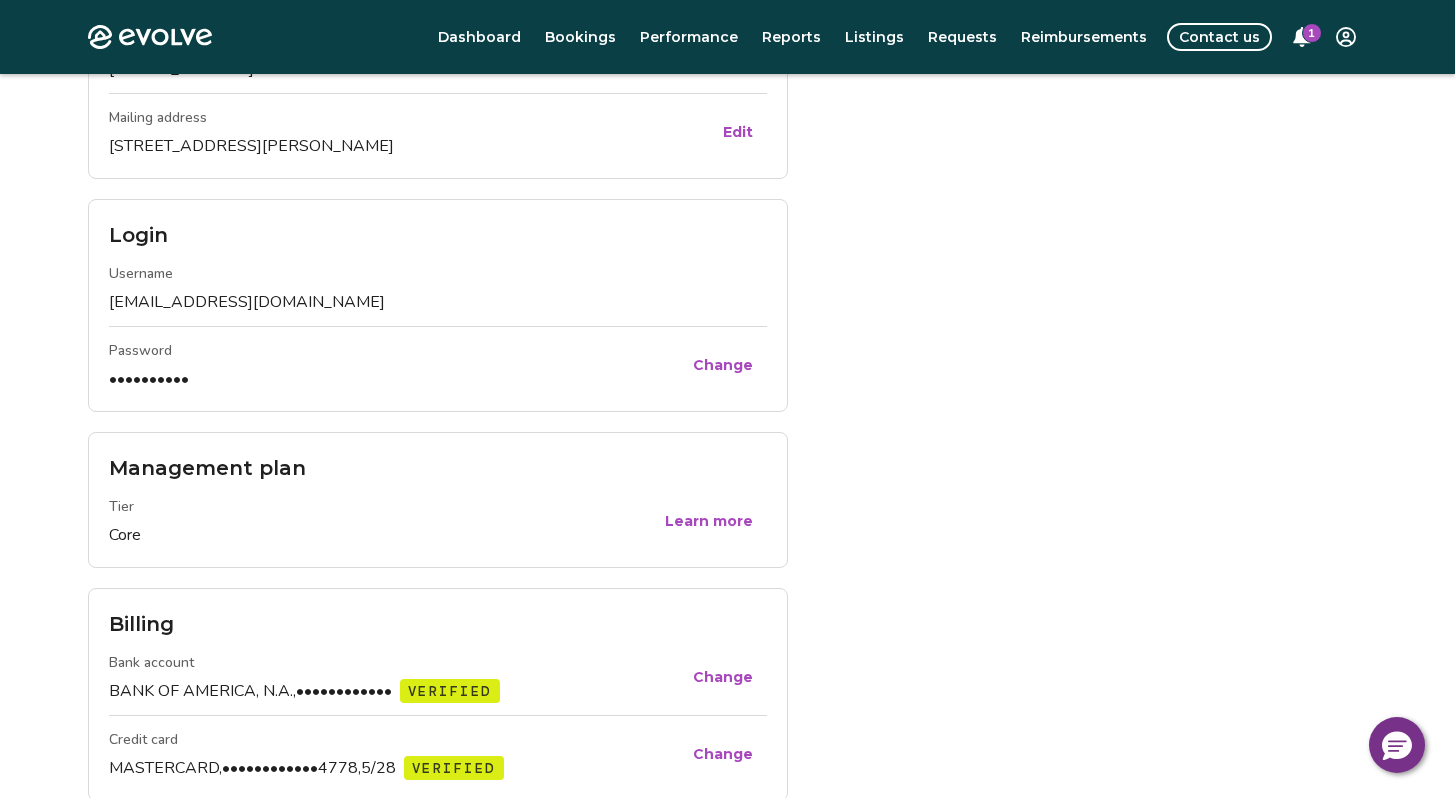 scroll, scrollTop: 0, scrollLeft: 0, axis: both 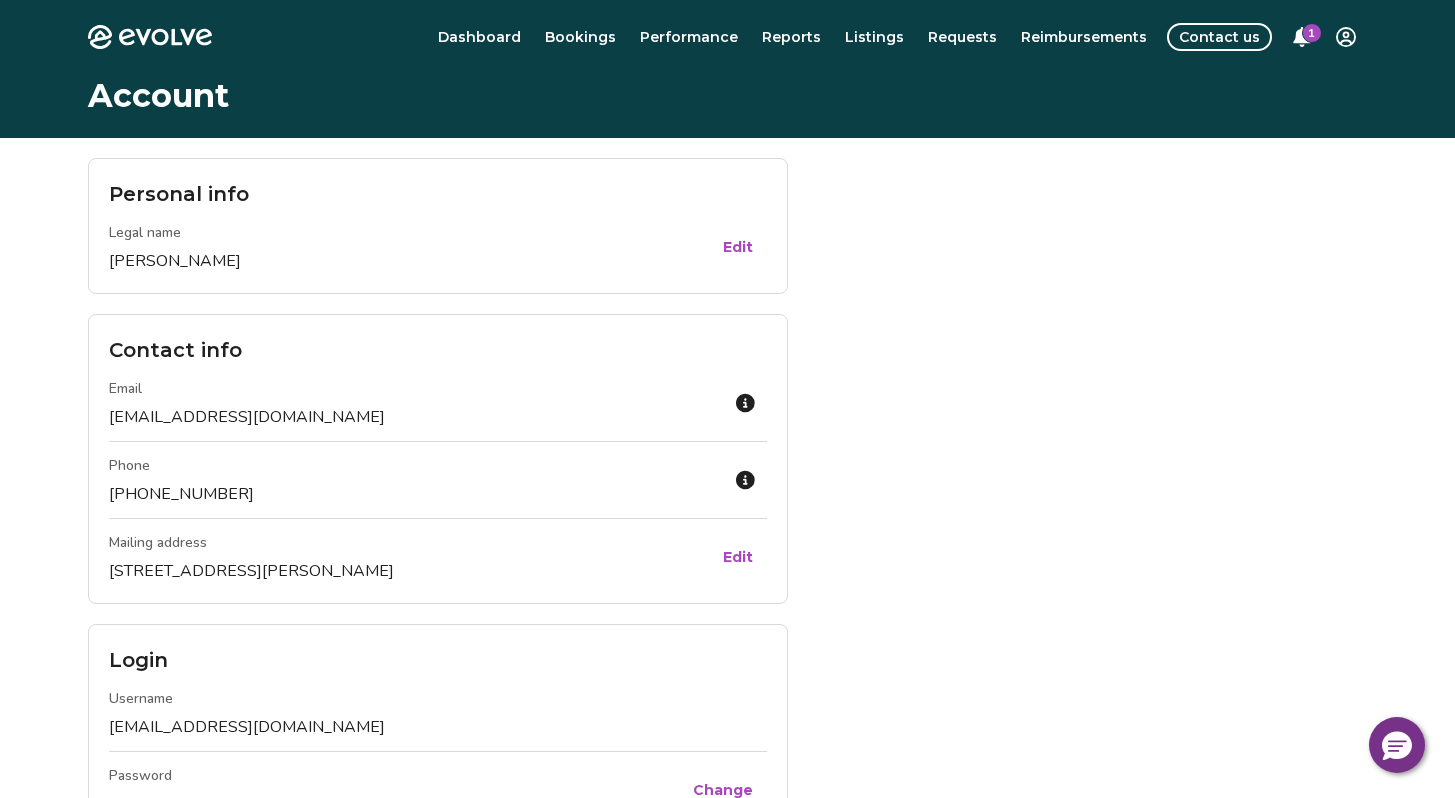 click on "Contact us" at bounding box center [1219, 37] 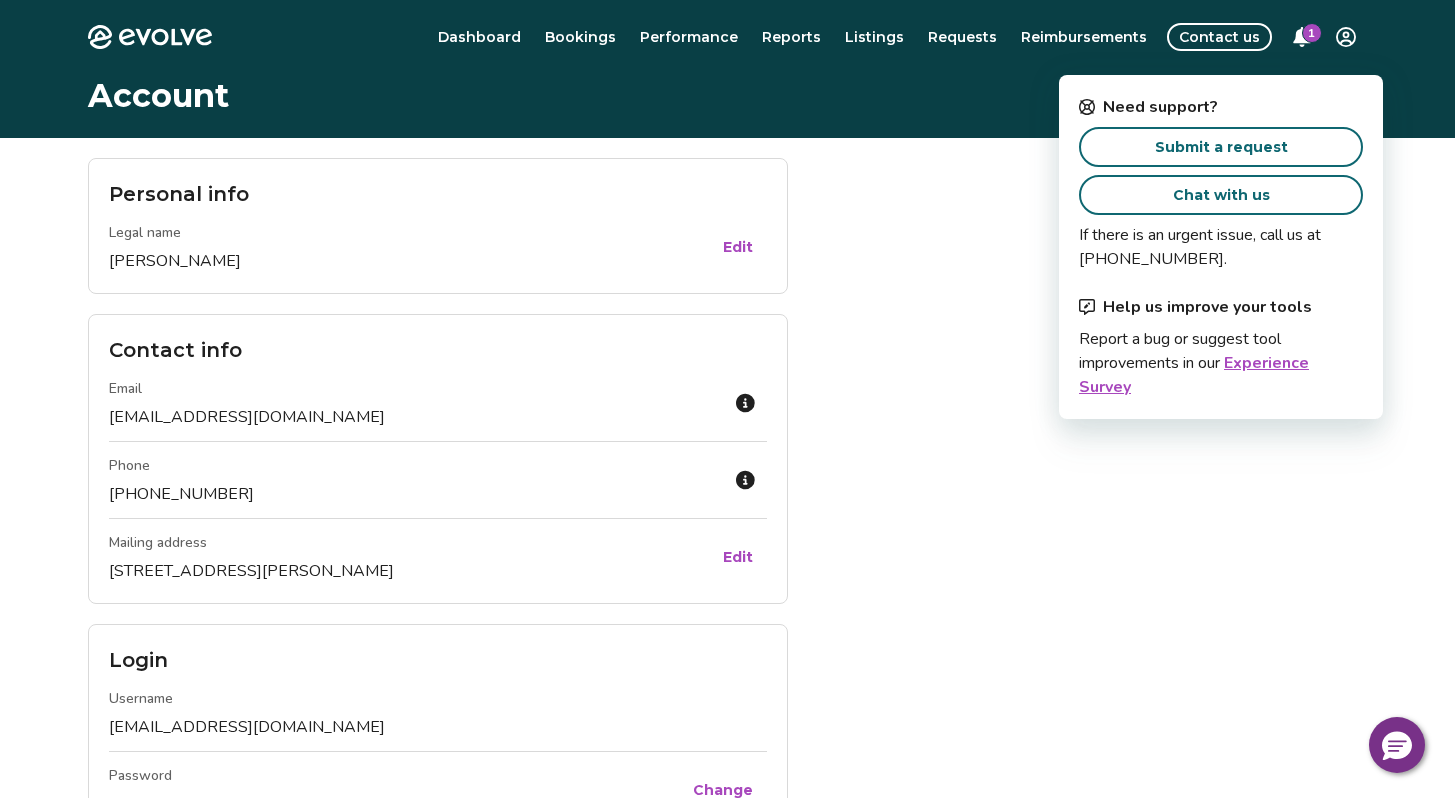 click on "Chat with us" at bounding box center [1221, 195] 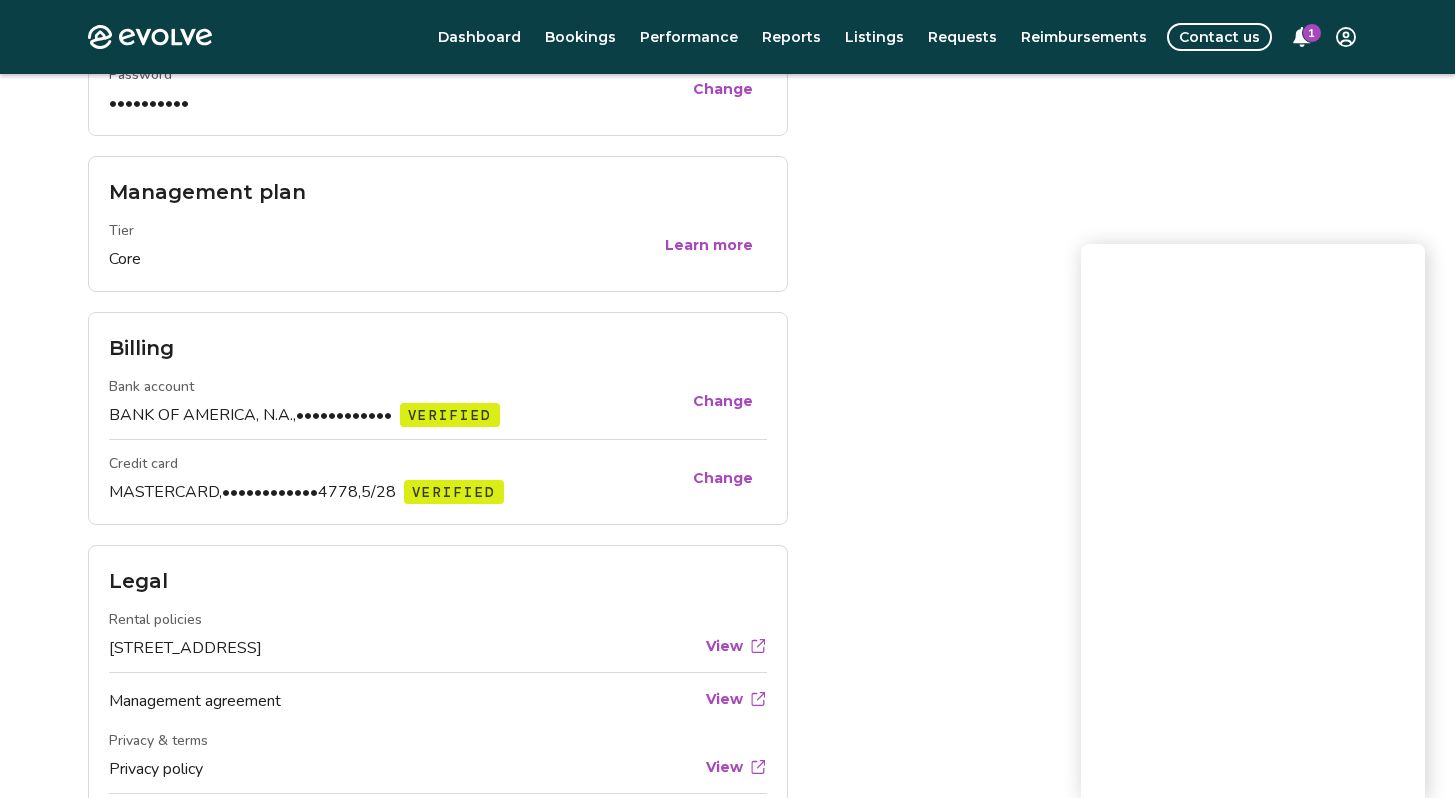 scroll, scrollTop: 714, scrollLeft: 0, axis: vertical 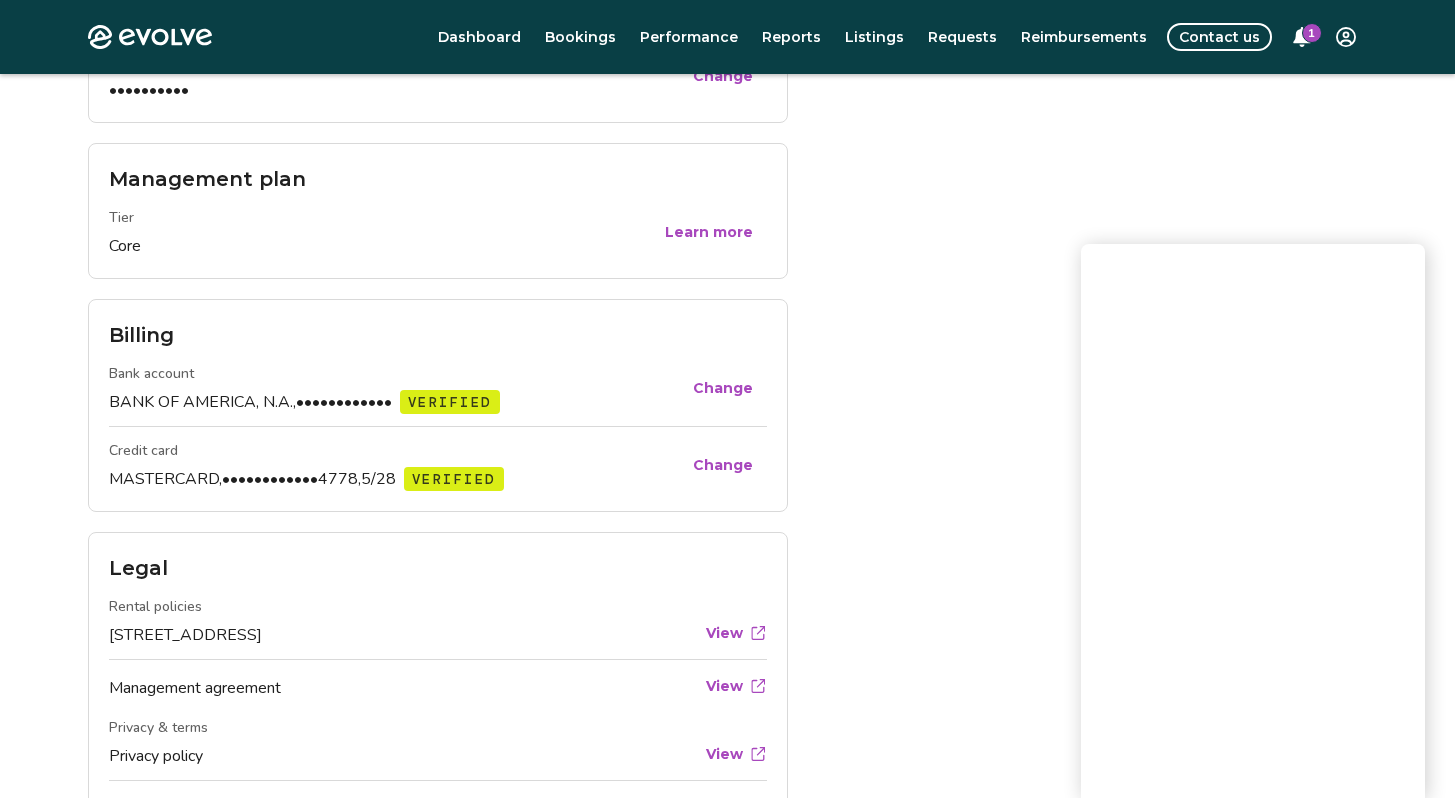 click on "Learn more" at bounding box center (709, 232) 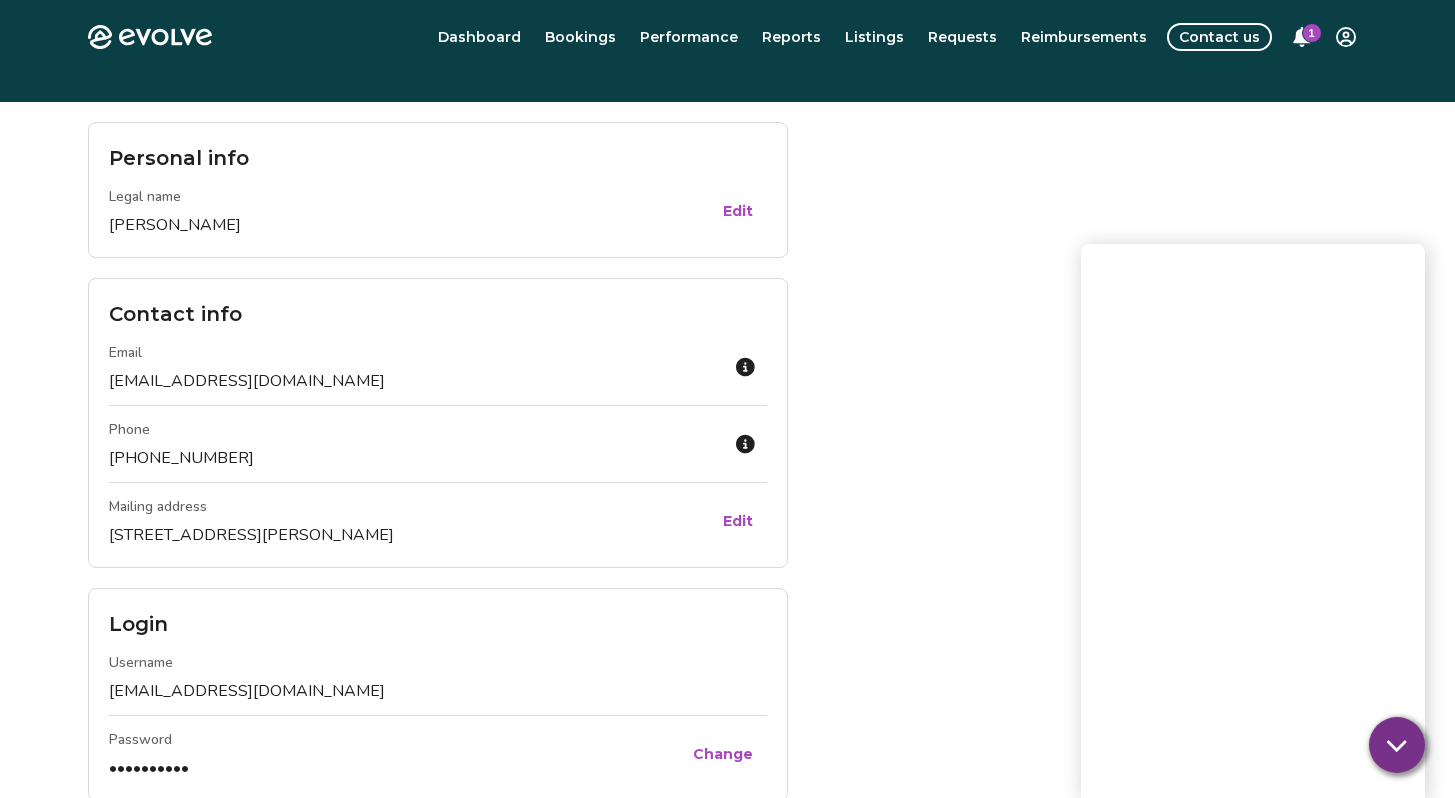 scroll, scrollTop: 0, scrollLeft: 0, axis: both 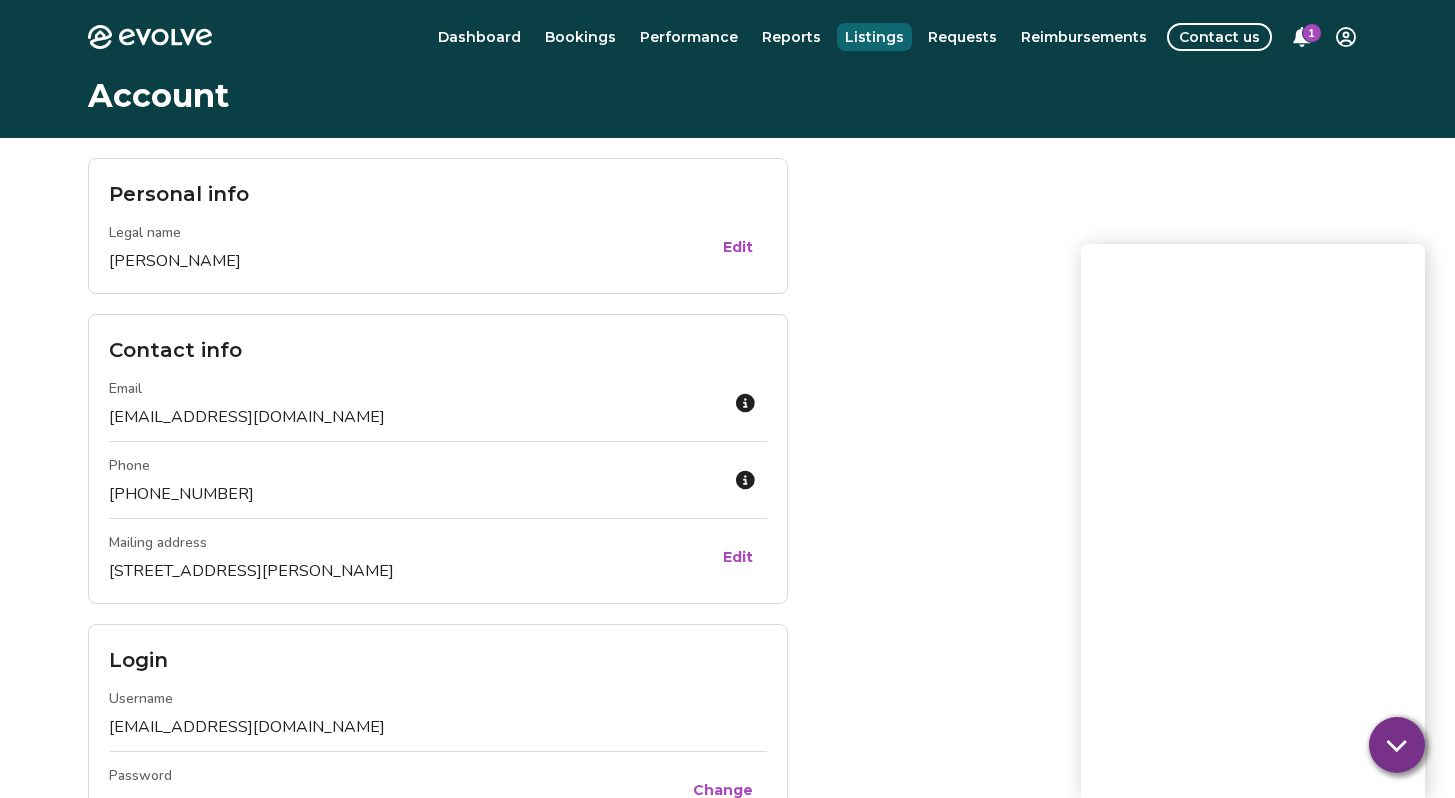 click on "Listings" at bounding box center (874, 37) 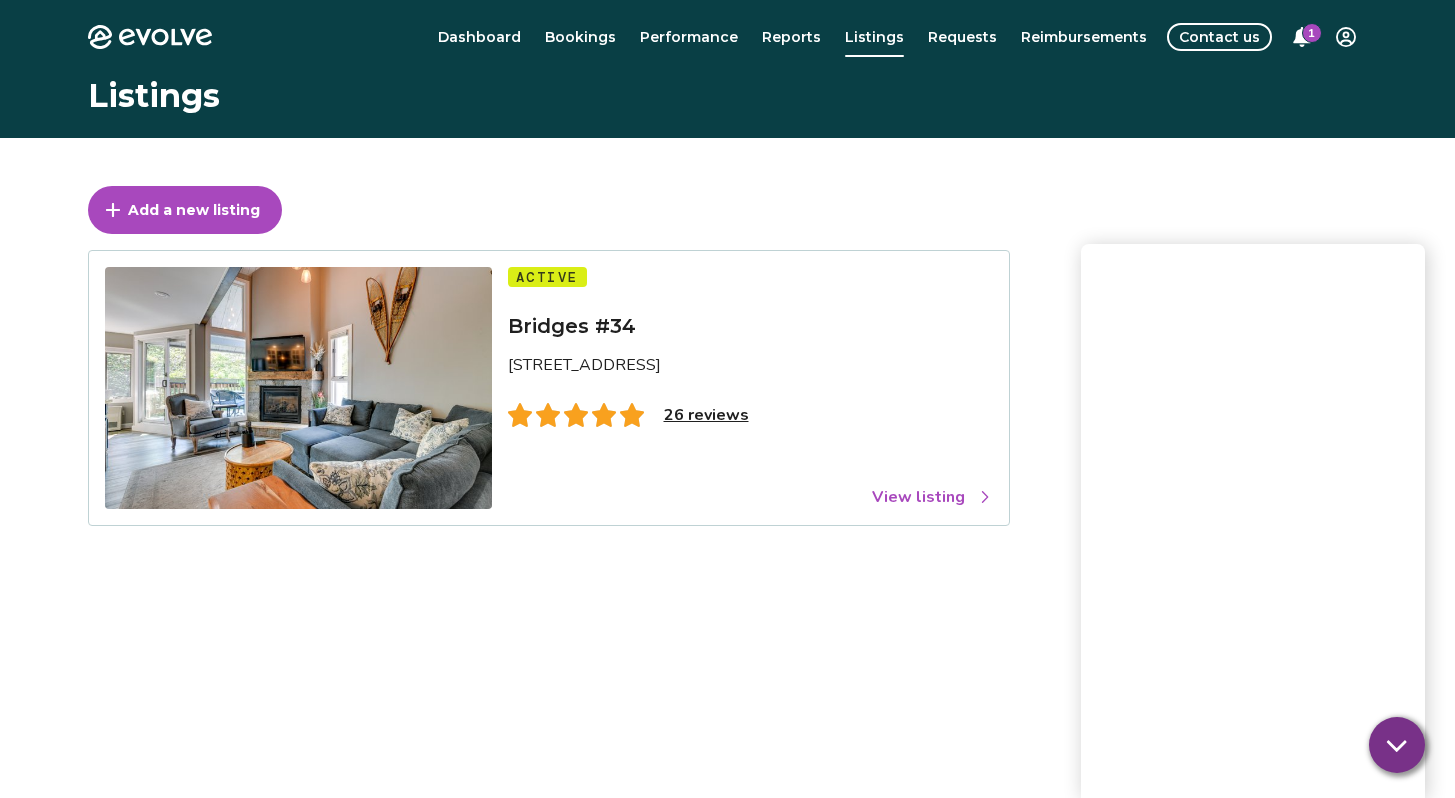 click on "View listing" at bounding box center (932, 497) 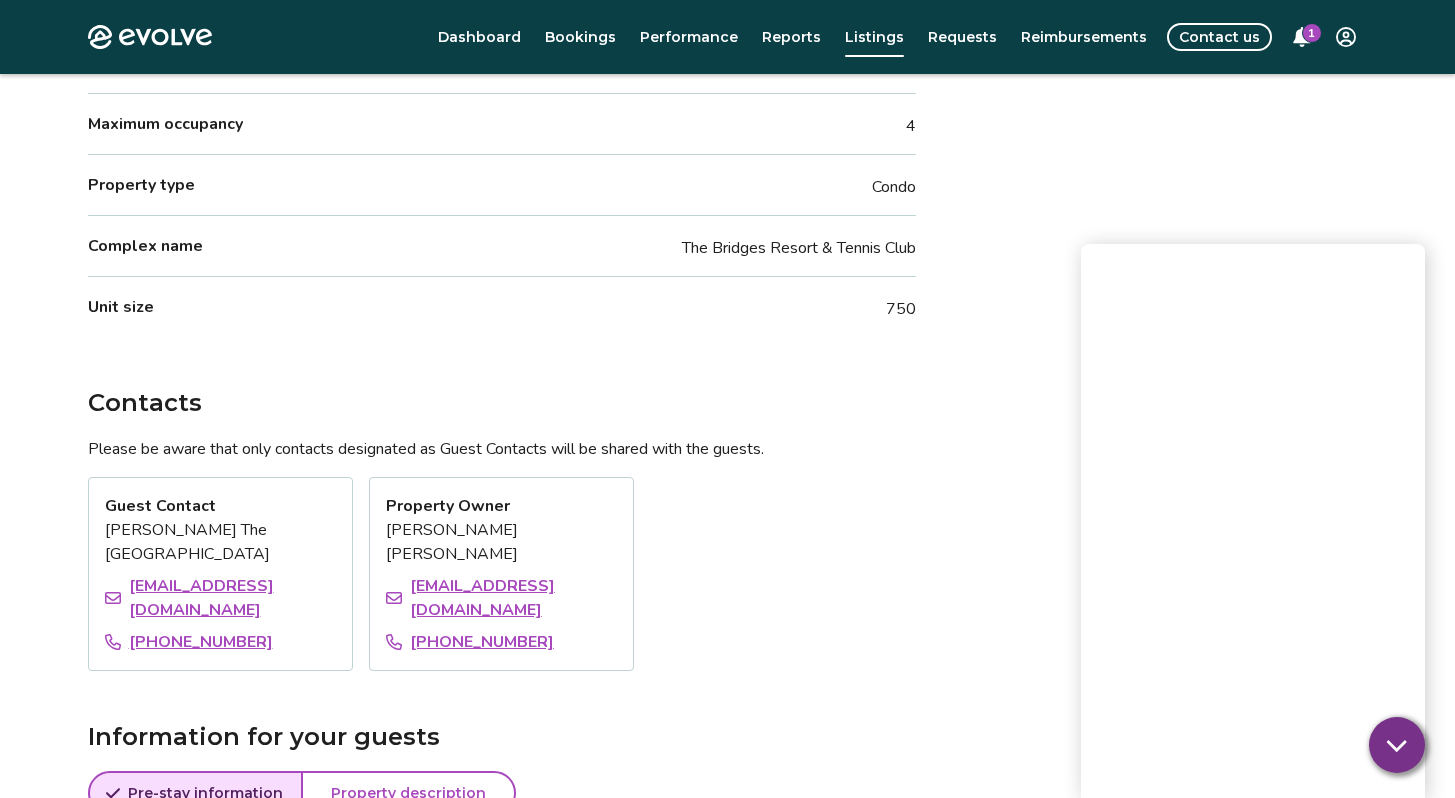 scroll, scrollTop: 896, scrollLeft: 0, axis: vertical 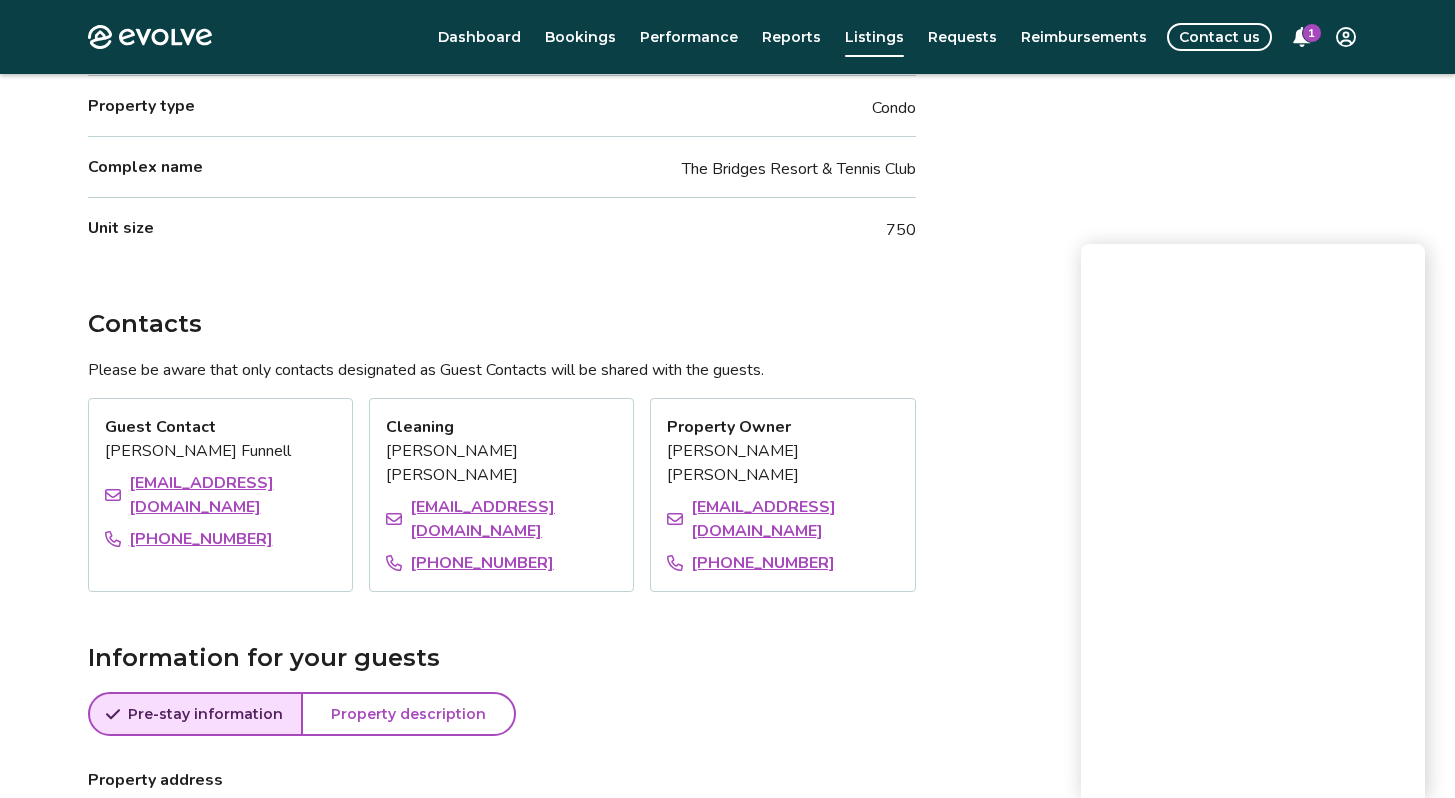 click on "1" at bounding box center [1312, 33] 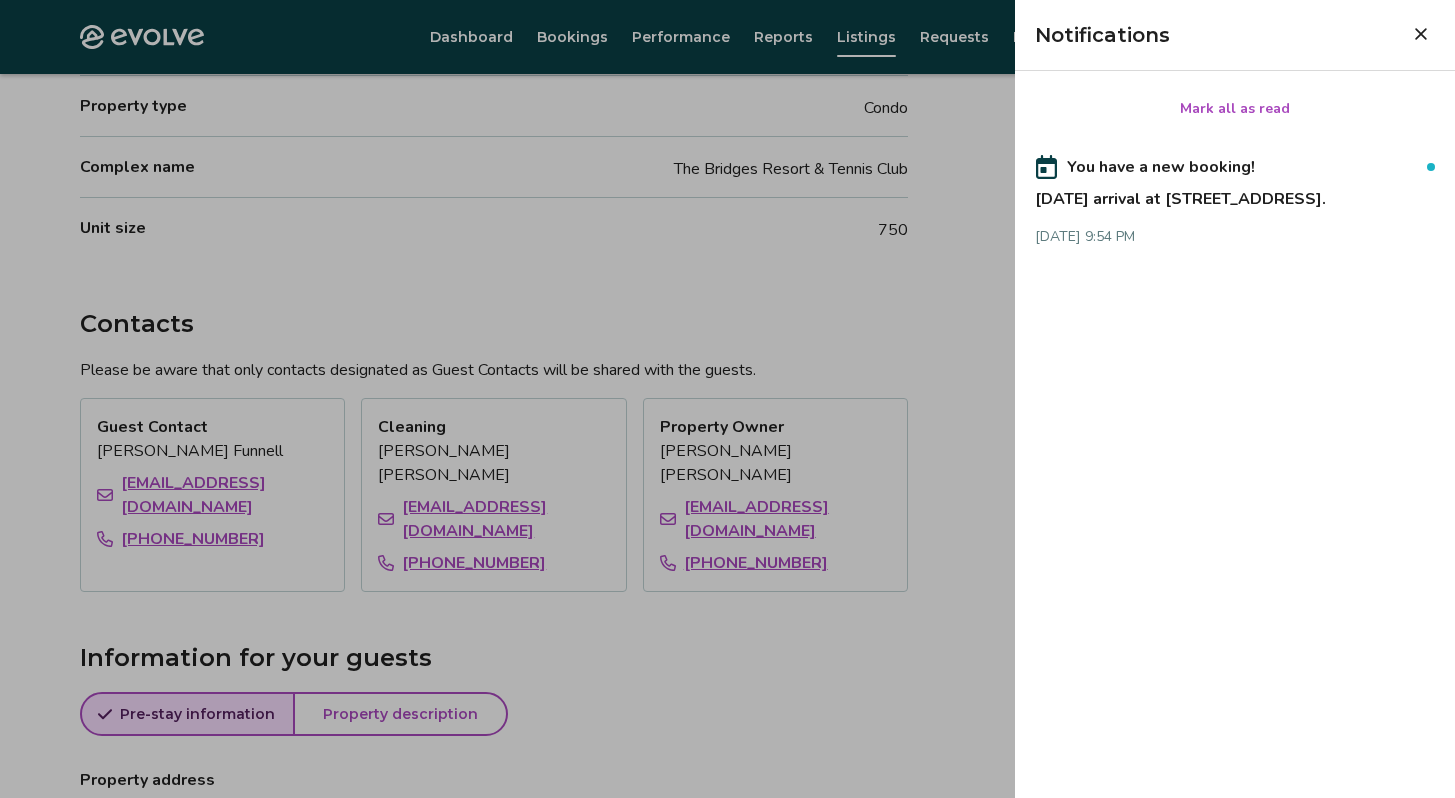 scroll, scrollTop: 968, scrollLeft: 0, axis: vertical 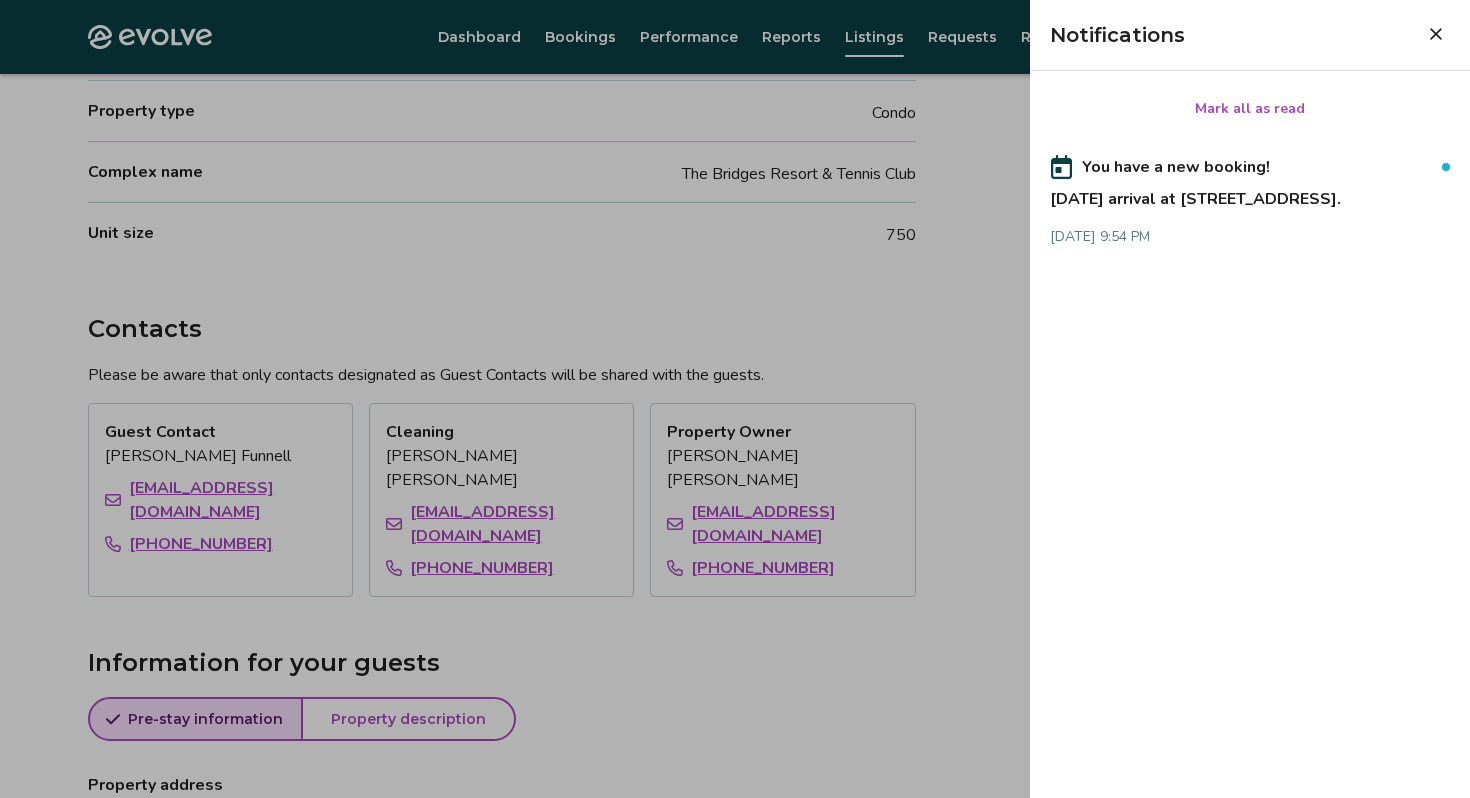 click at bounding box center (735, 399) 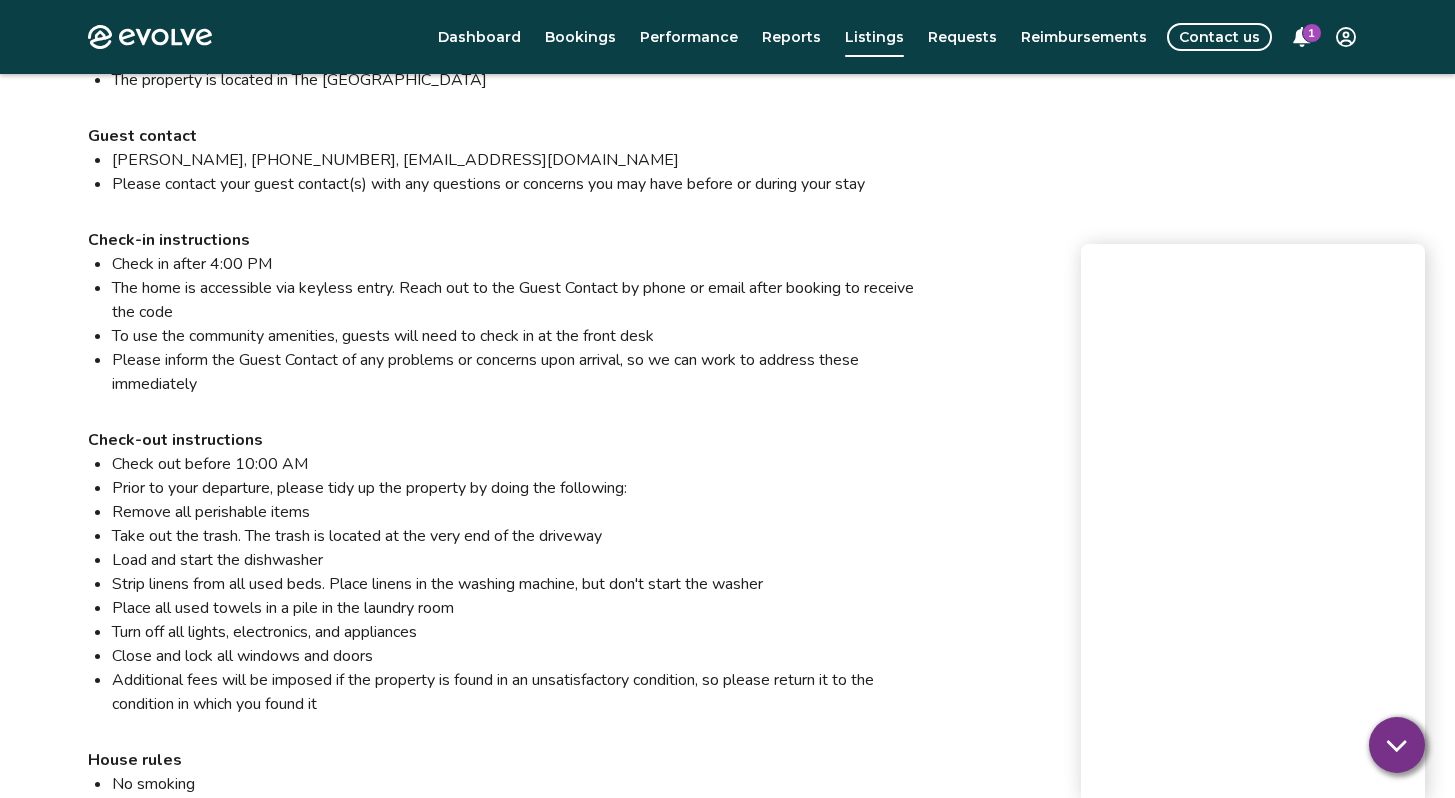 scroll, scrollTop: 1734, scrollLeft: 0, axis: vertical 